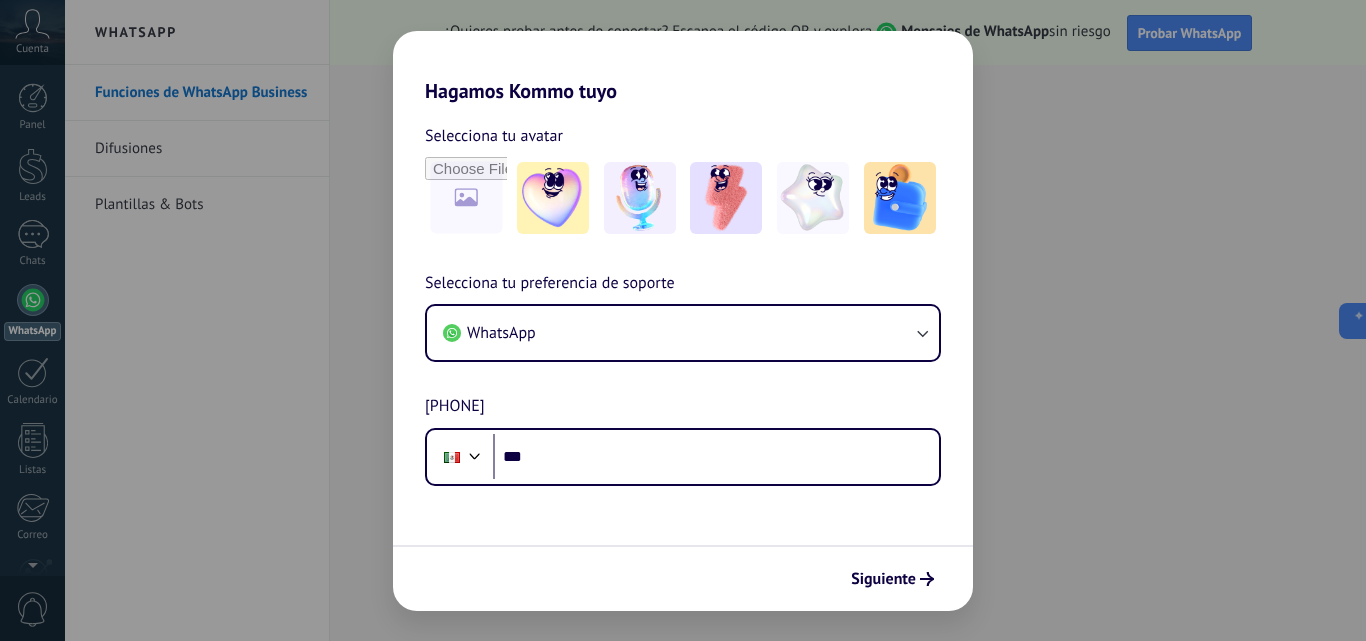 scroll, scrollTop: 0, scrollLeft: 0, axis: both 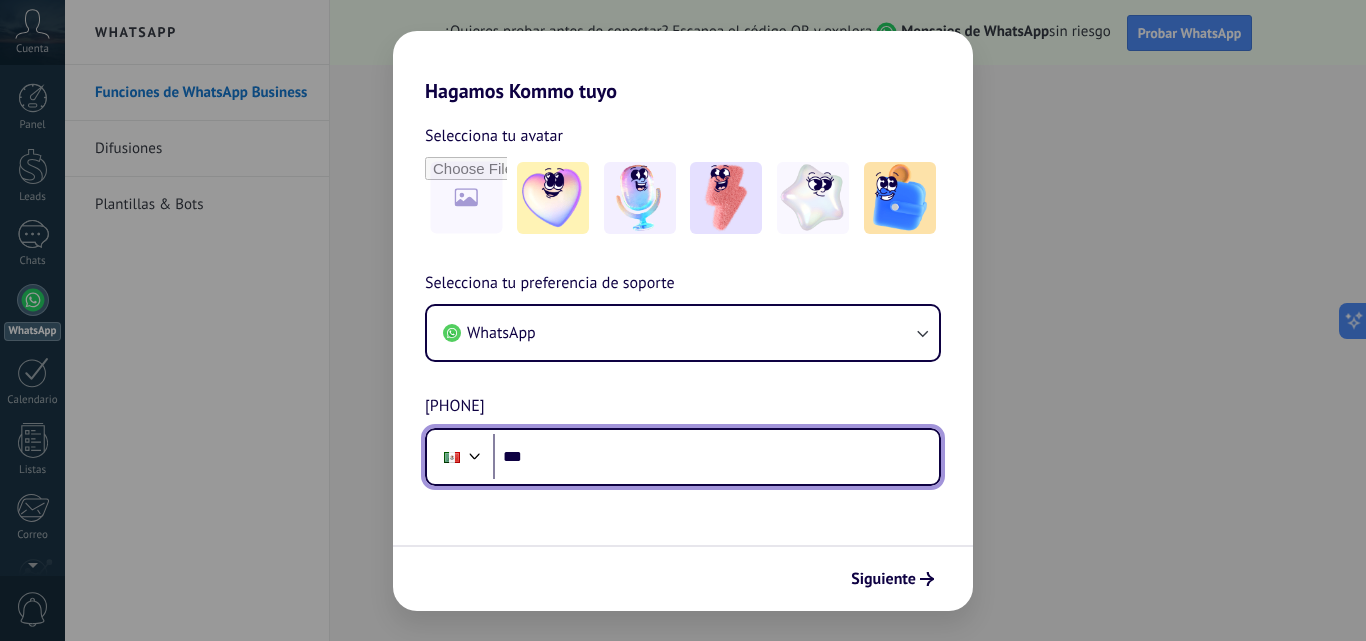click on "***" at bounding box center (716, 457) 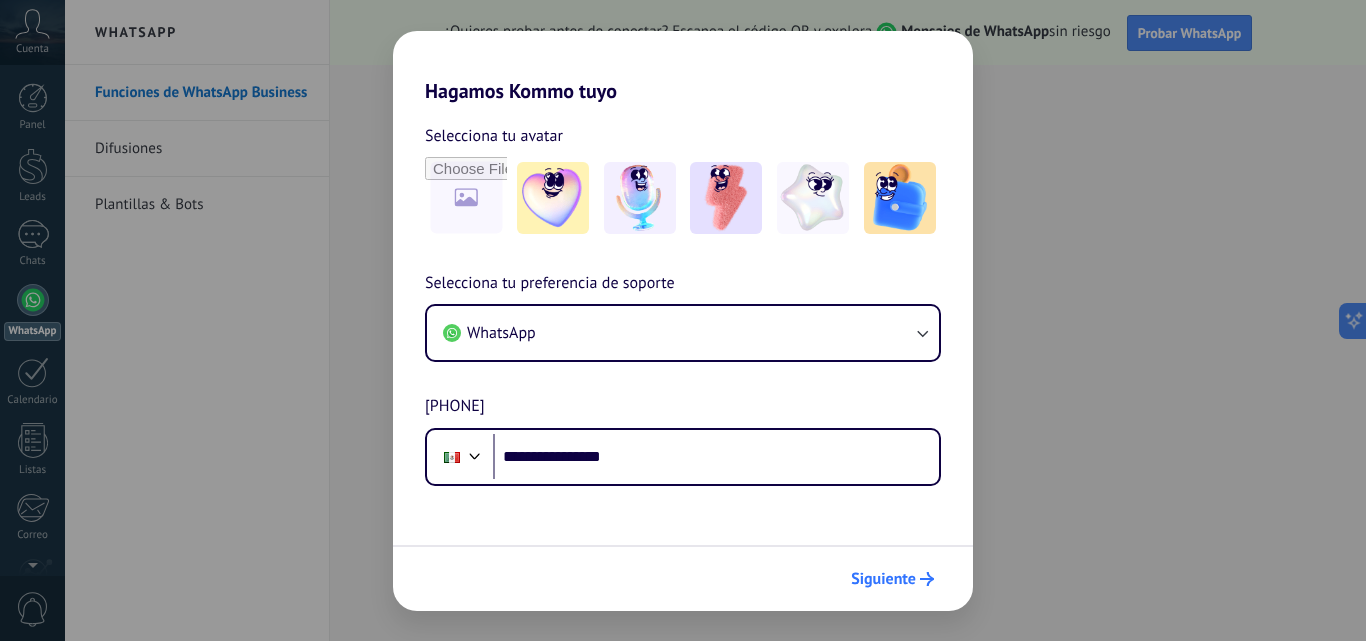 click on "Siguiente" at bounding box center (883, 579) 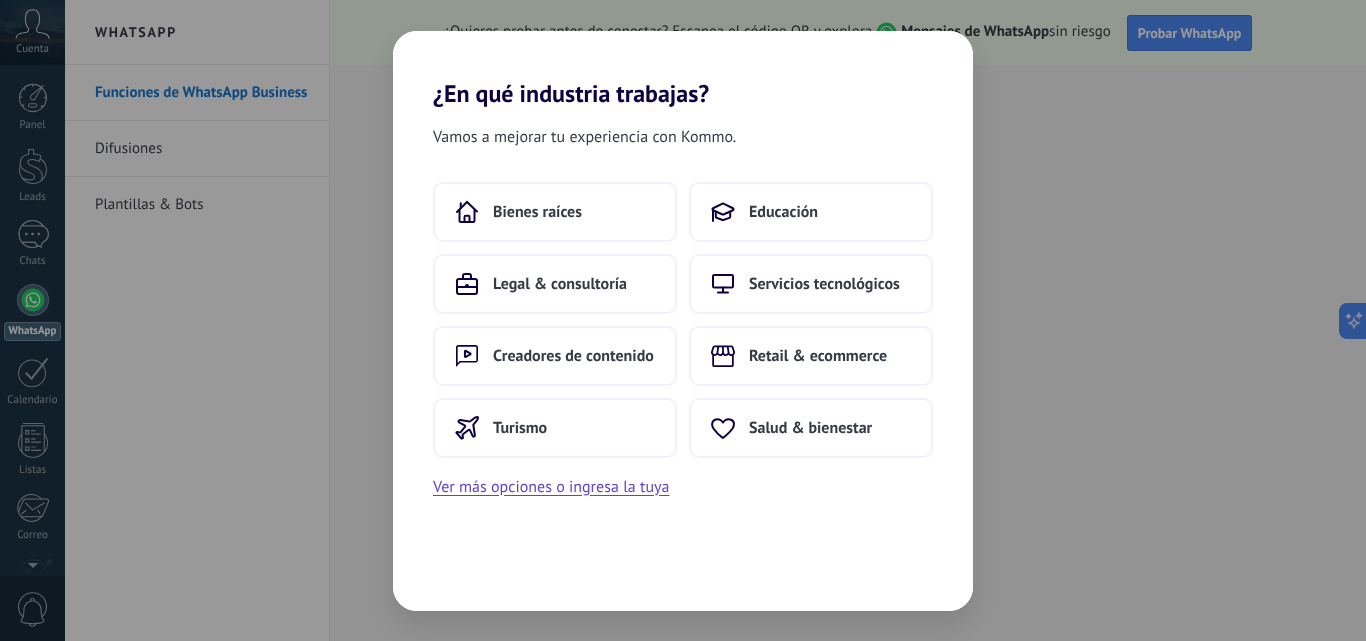 scroll, scrollTop: 0, scrollLeft: 0, axis: both 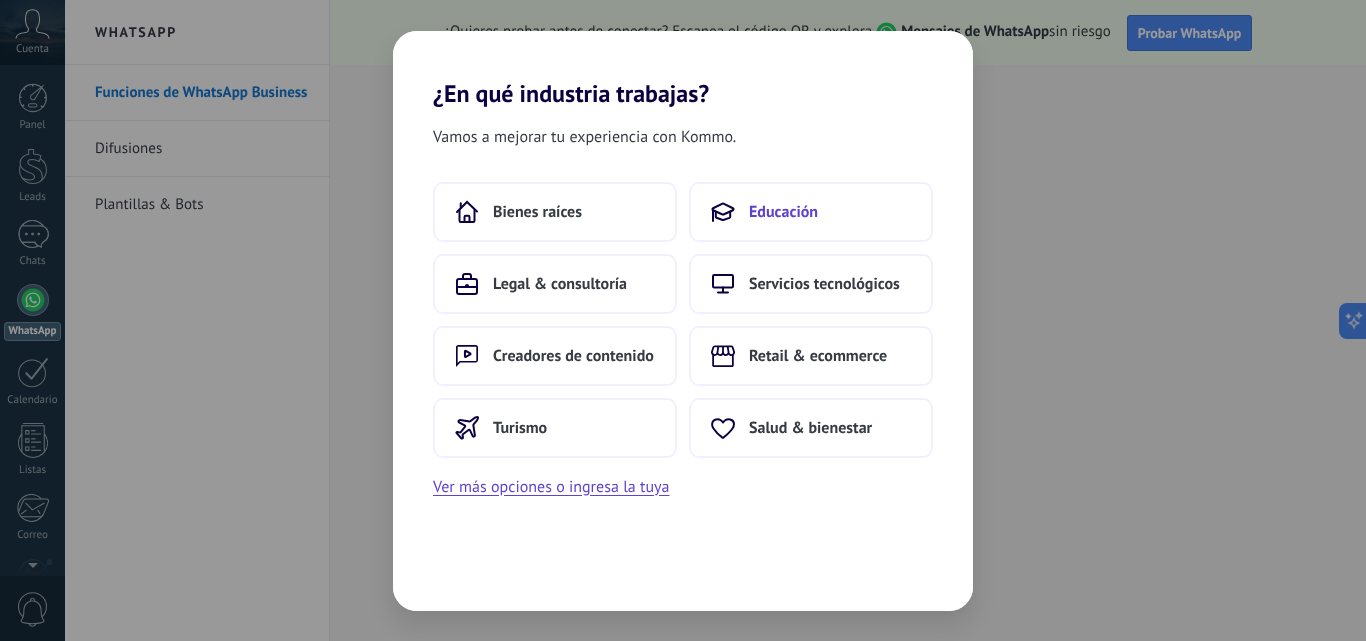 click on "Educación" at bounding box center (537, 212) 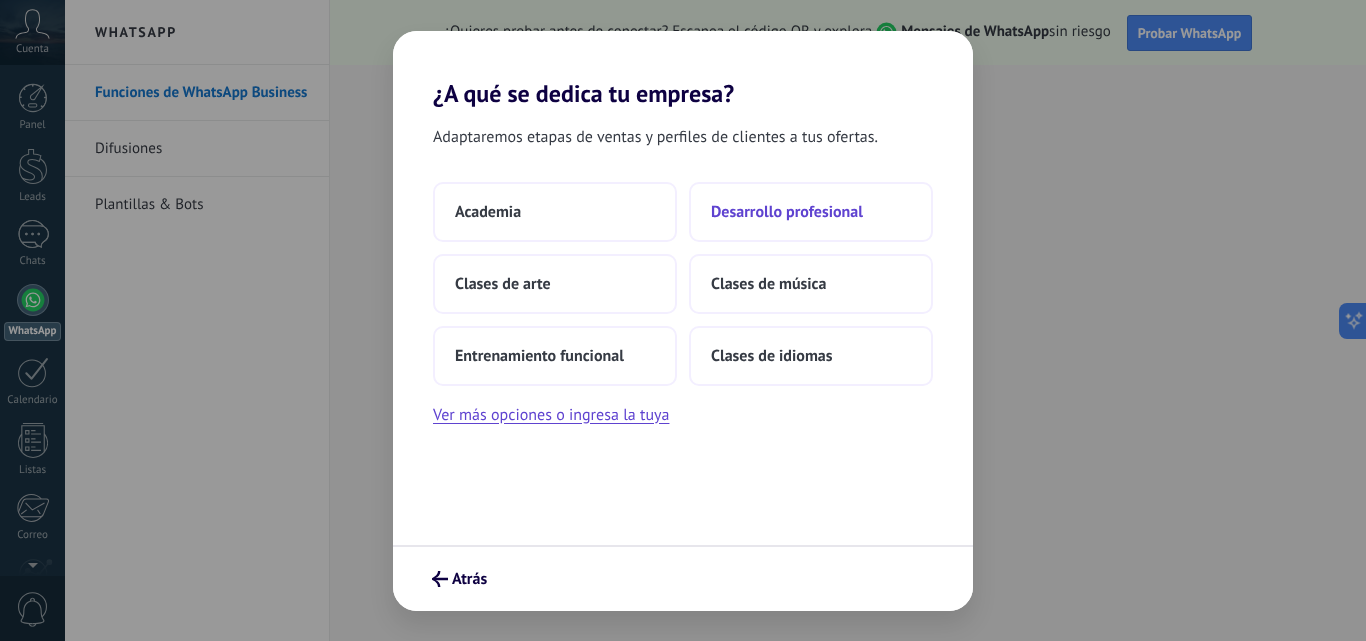 click on "Desarrollo profesional" at bounding box center [811, 212] 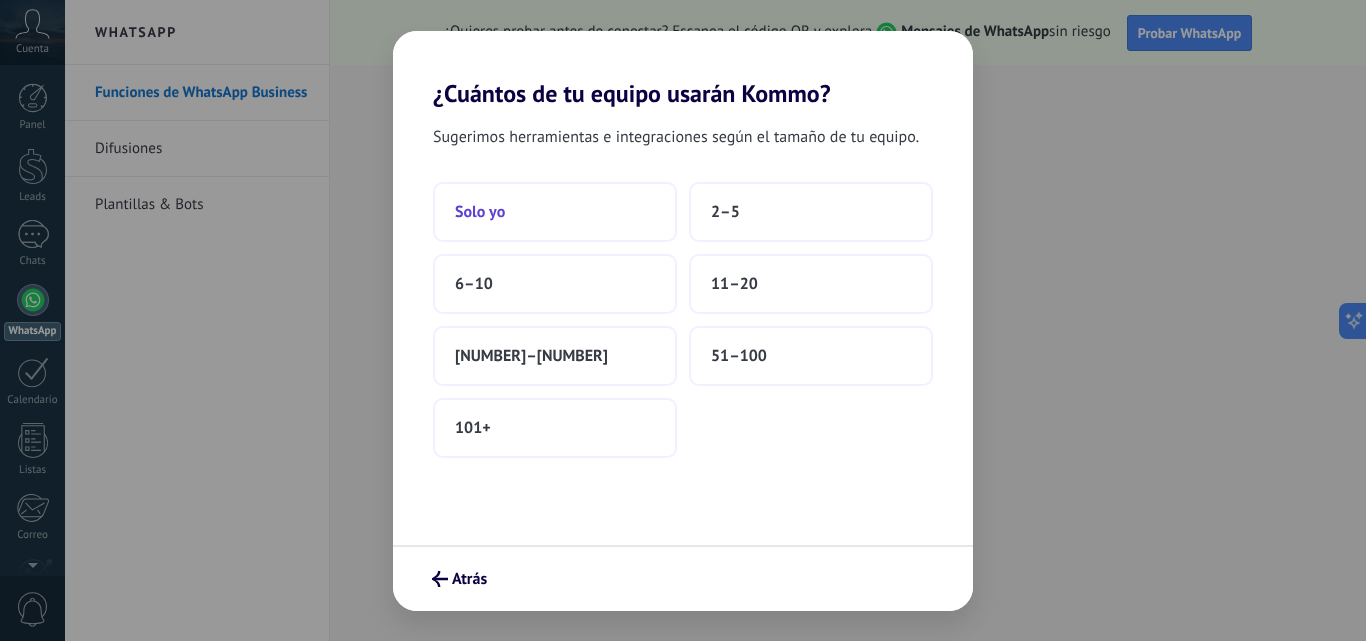 click on "Solo yo" at bounding box center (555, 212) 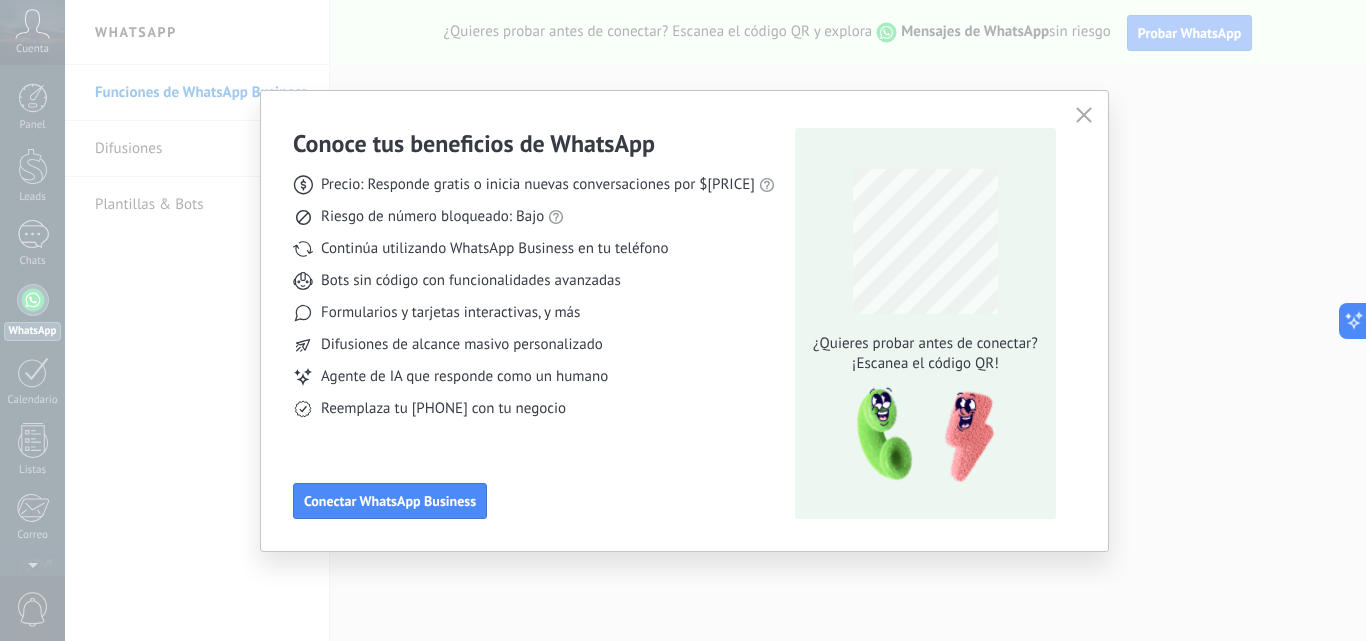 click at bounding box center (1084, 116) 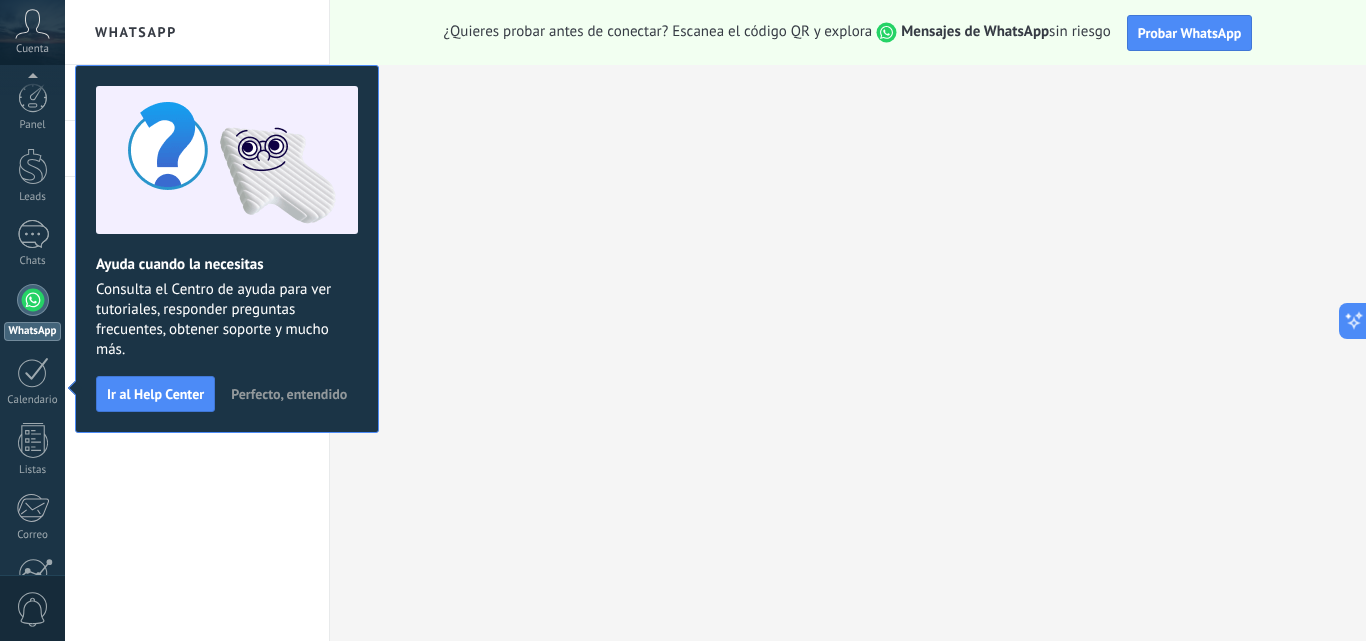 scroll, scrollTop: 191, scrollLeft: 0, axis: vertical 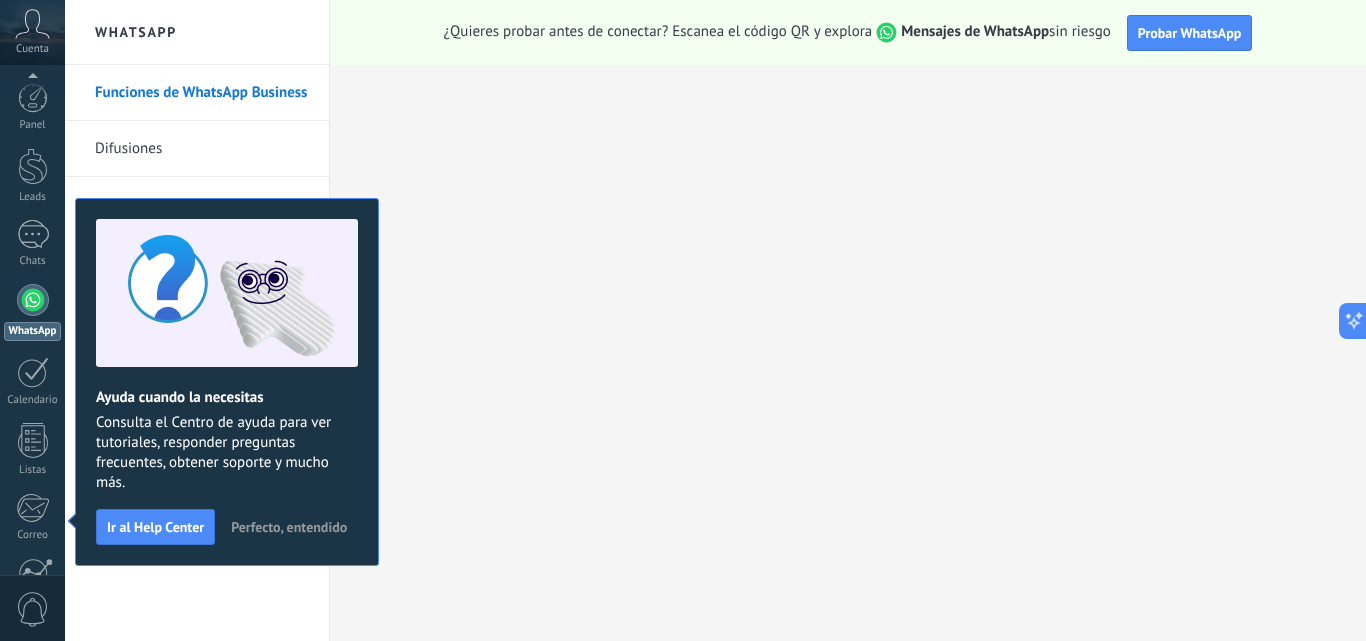 click on "Difusiones" at bounding box center [202, 149] 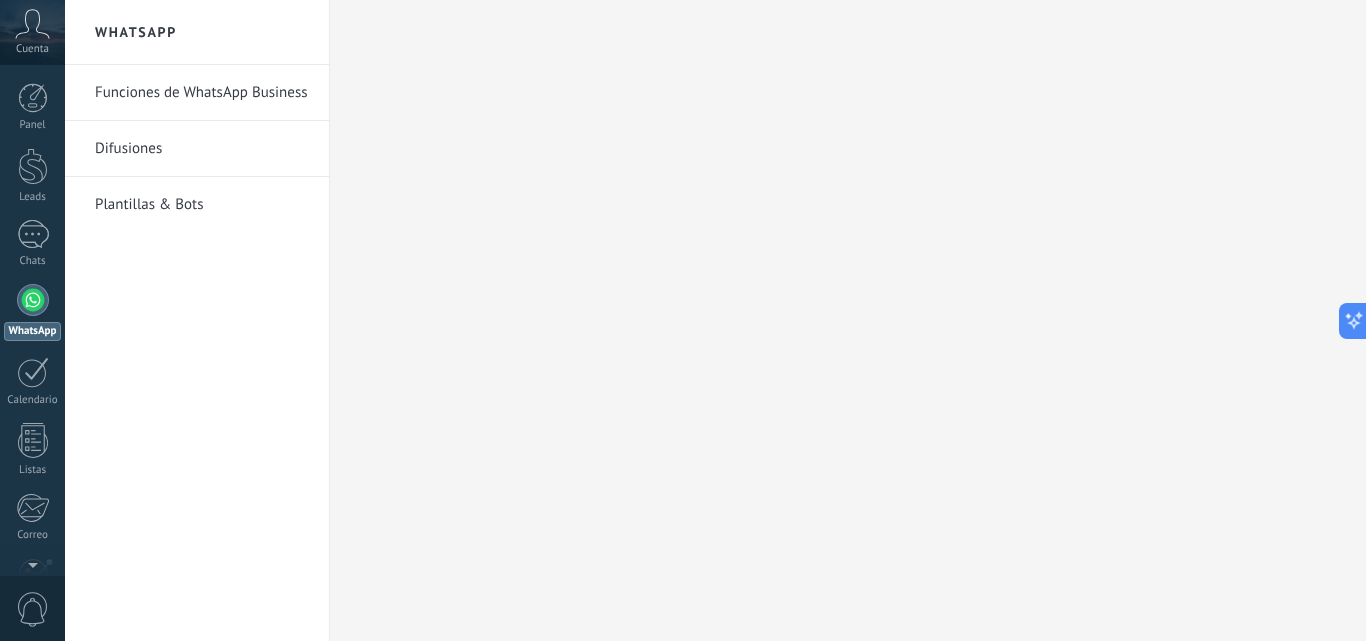 click on "Difusiones" at bounding box center (202, 149) 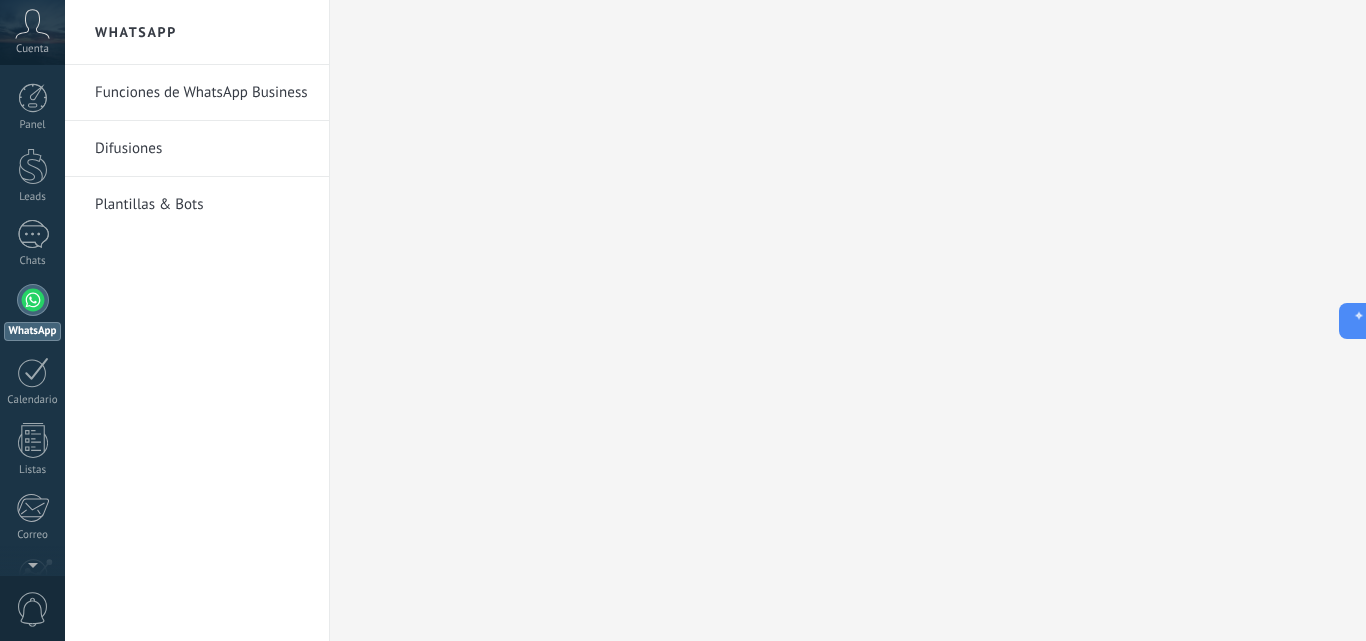 click on "Plantillas & Bots" at bounding box center (202, 205) 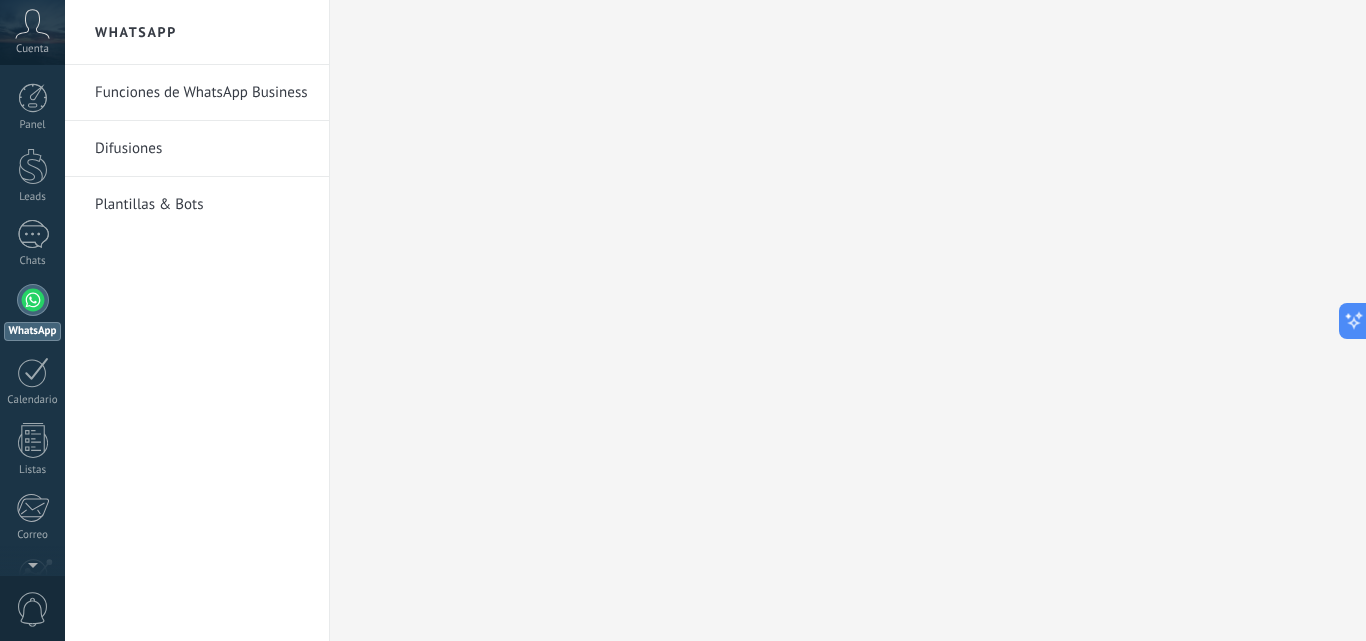 click on "Difusiones" at bounding box center (202, 149) 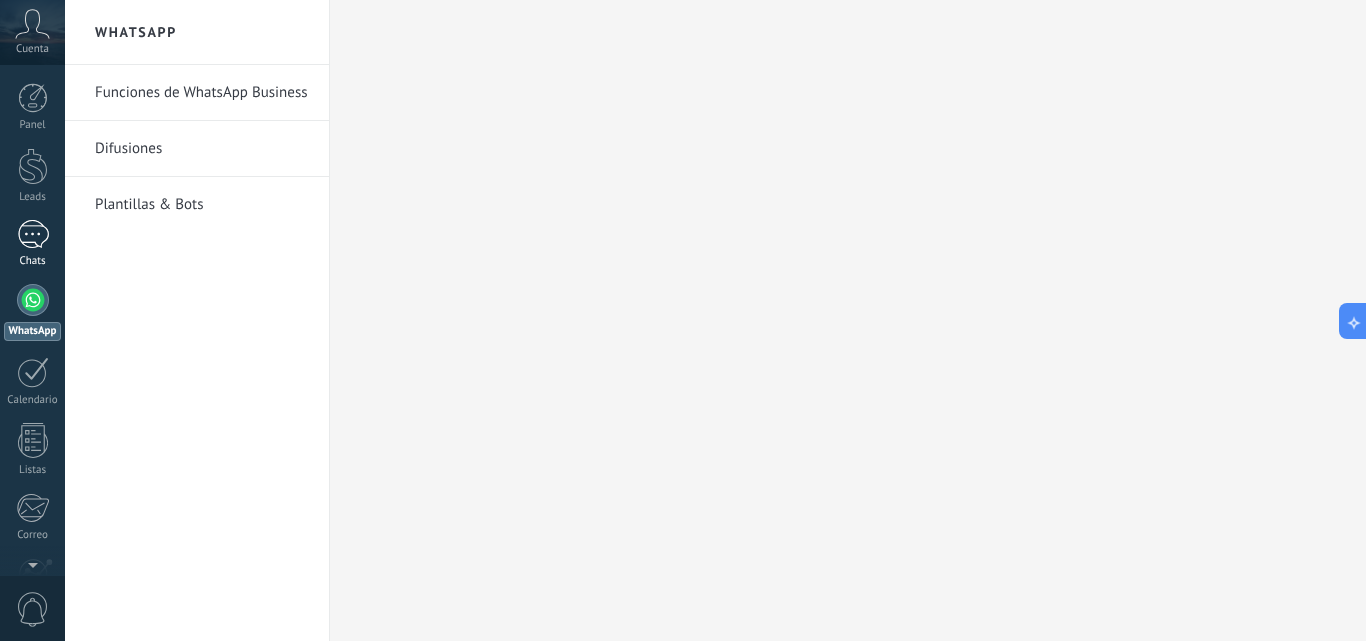 click on "Chats" at bounding box center [32, 244] 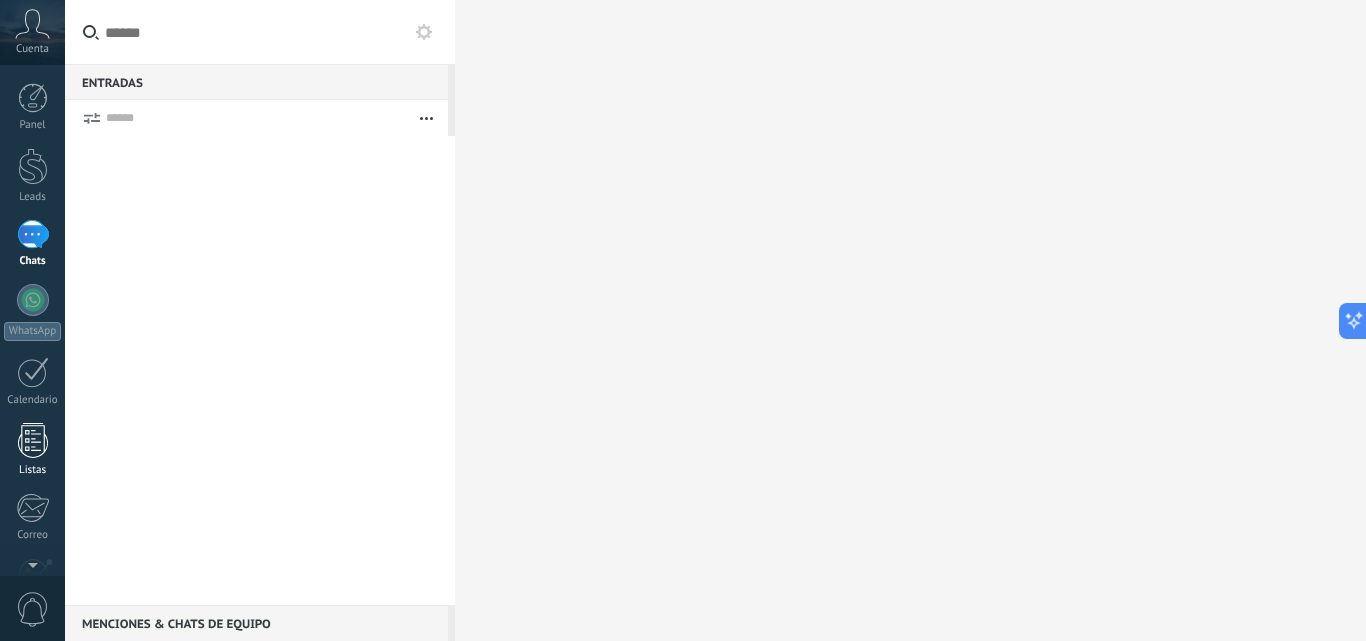 click at bounding box center [33, 440] 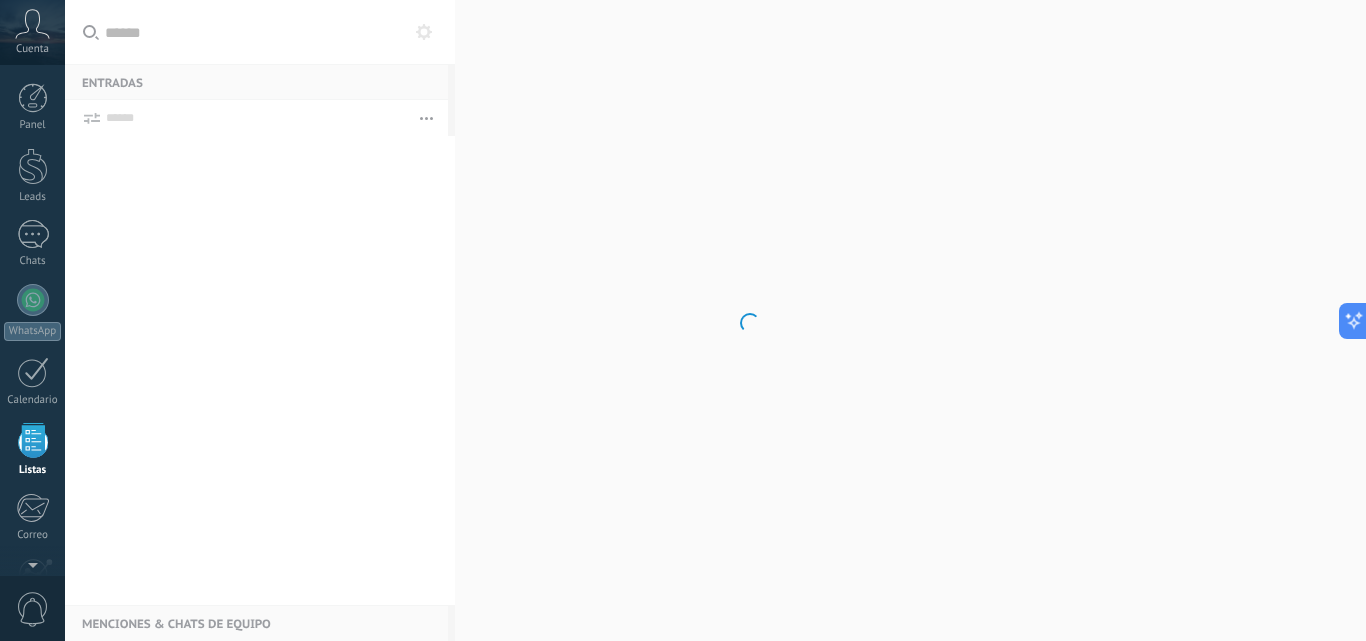 scroll, scrollTop: 124, scrollLeft: 0, axis: vertical 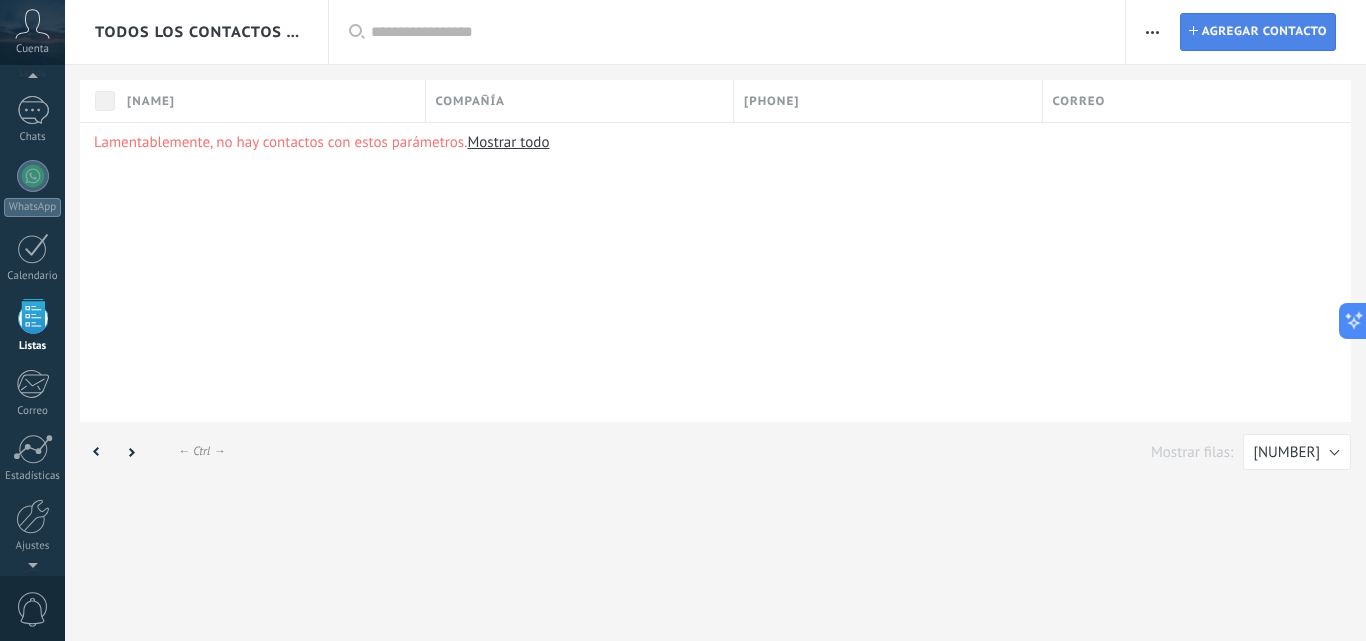 click on "Contacto Agregar contacto" at bounding box center [1258, 32] 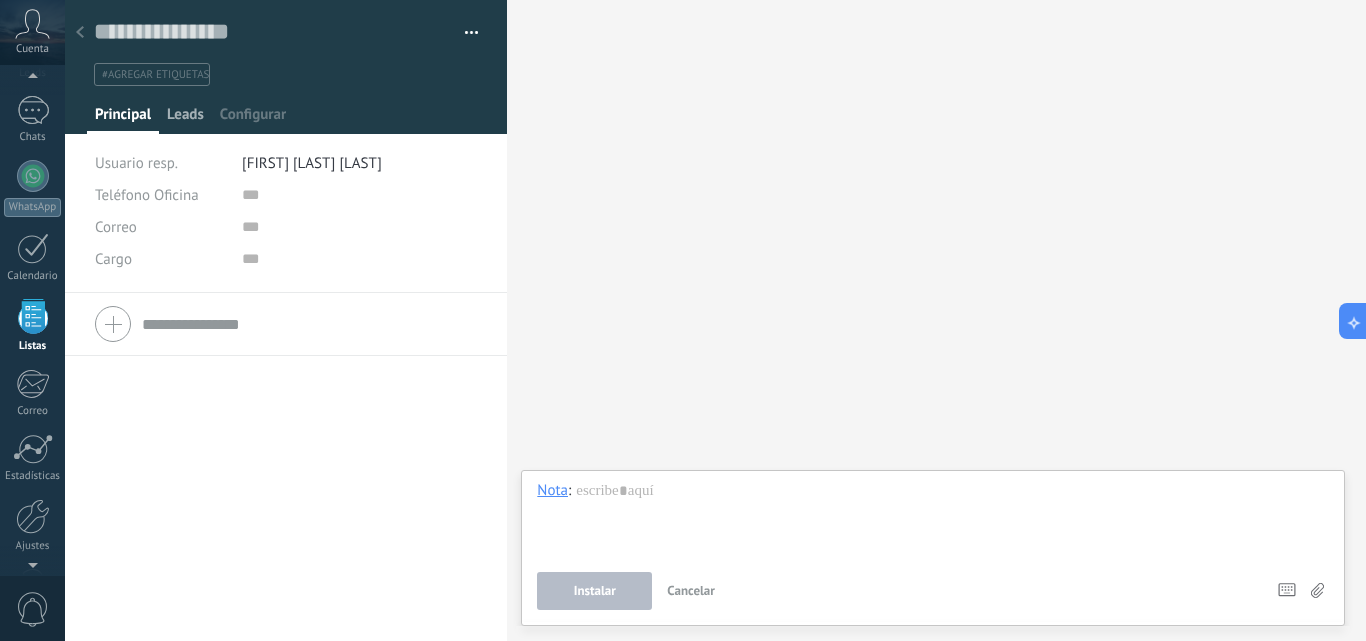 click on "Leads" at bounding box center [185, 119] 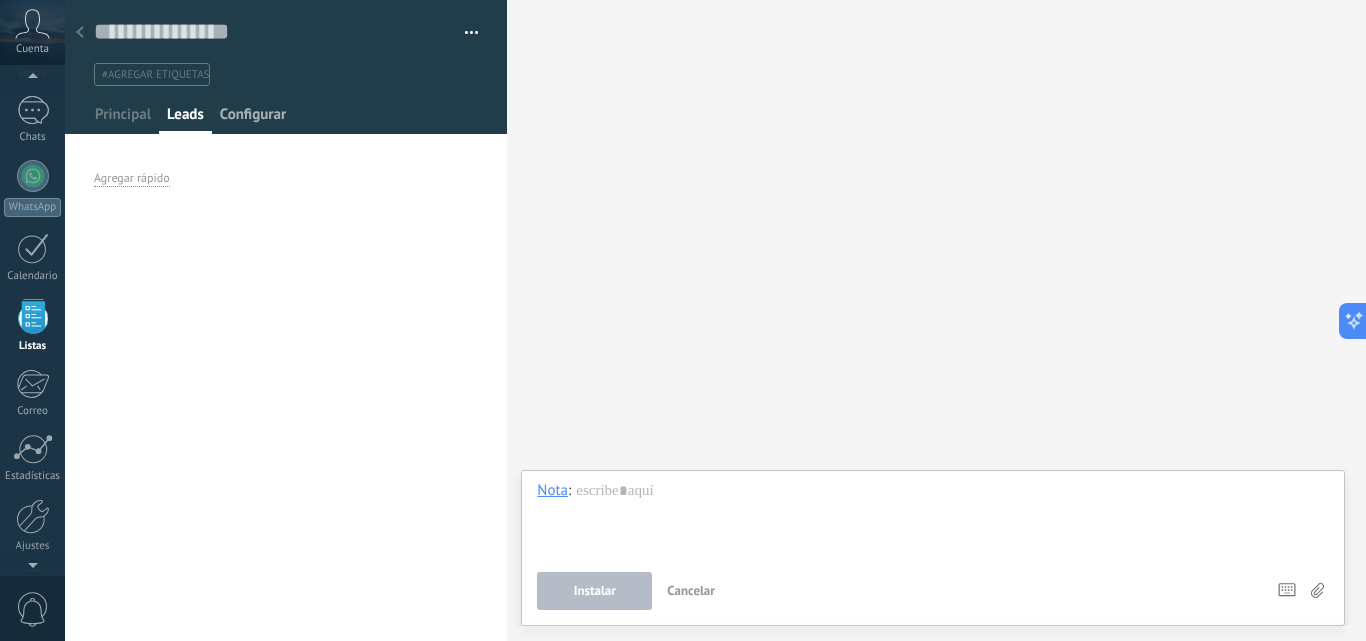 click on "Configurar" at bounding box center [123, 119] 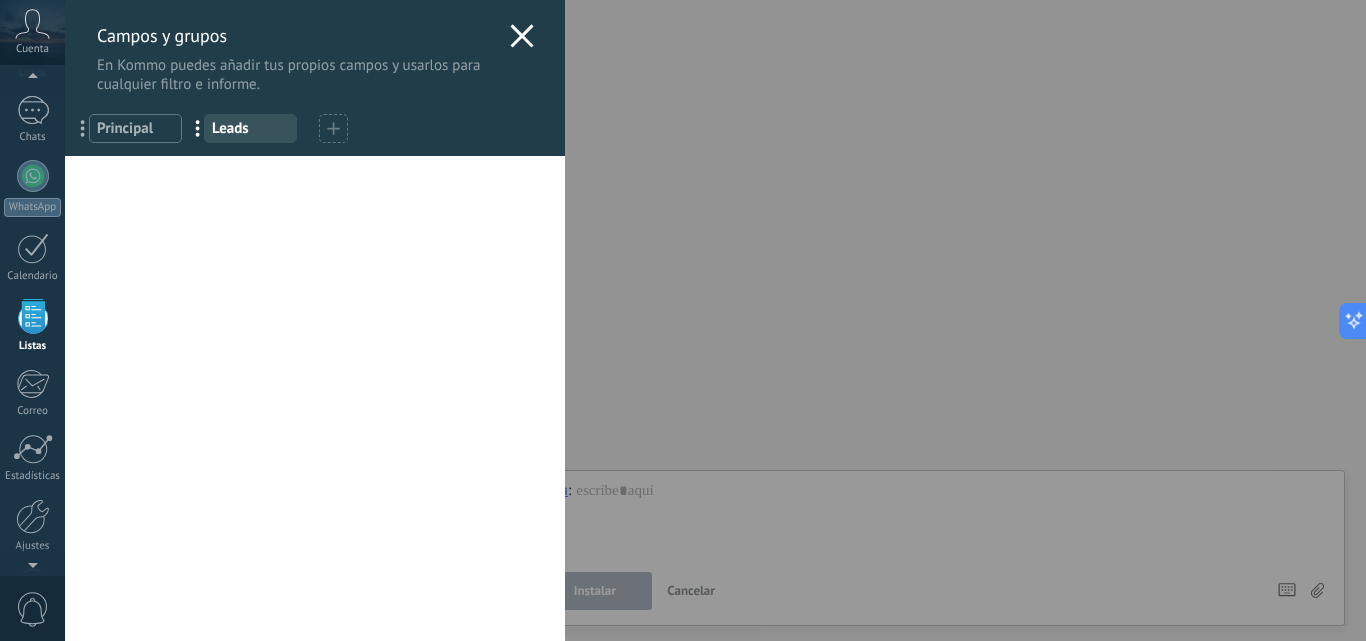 click on "Campos y grupos En Kommo puedes añadir tus propios campos y usarlos para cualquier filtro e informe." at bounding box center [315, 47] 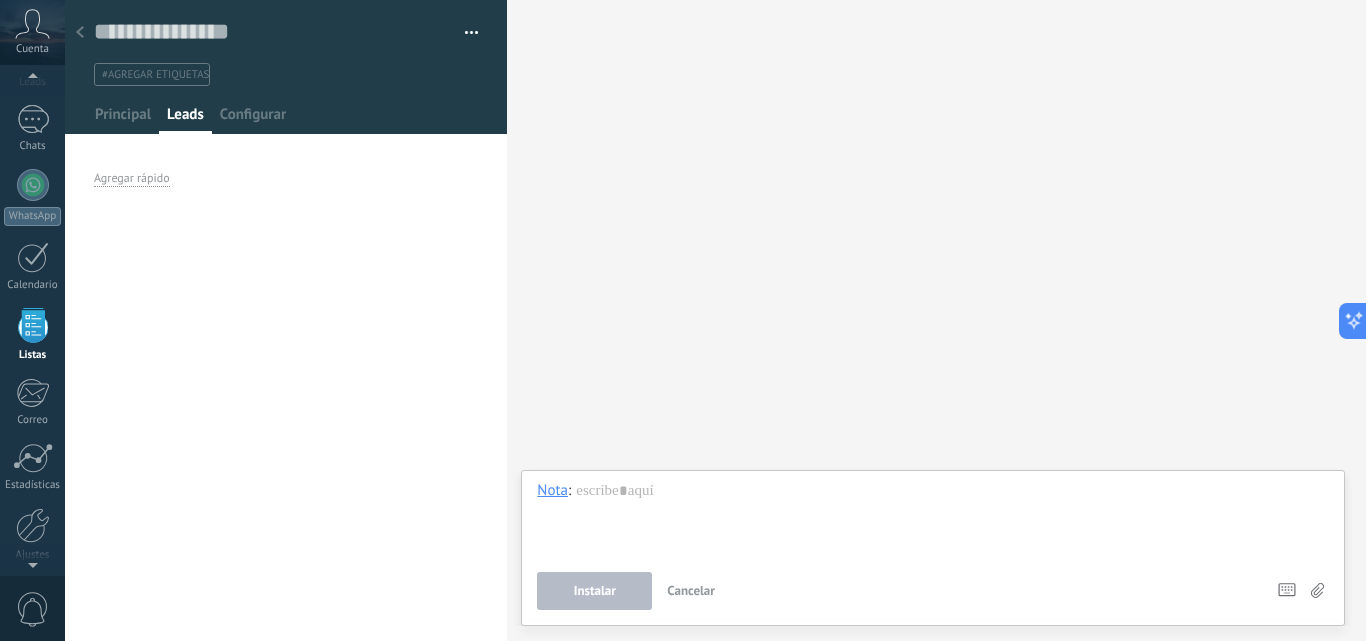 scroll, scrollTop: 124, scrollLeft: 0, axis: vertical 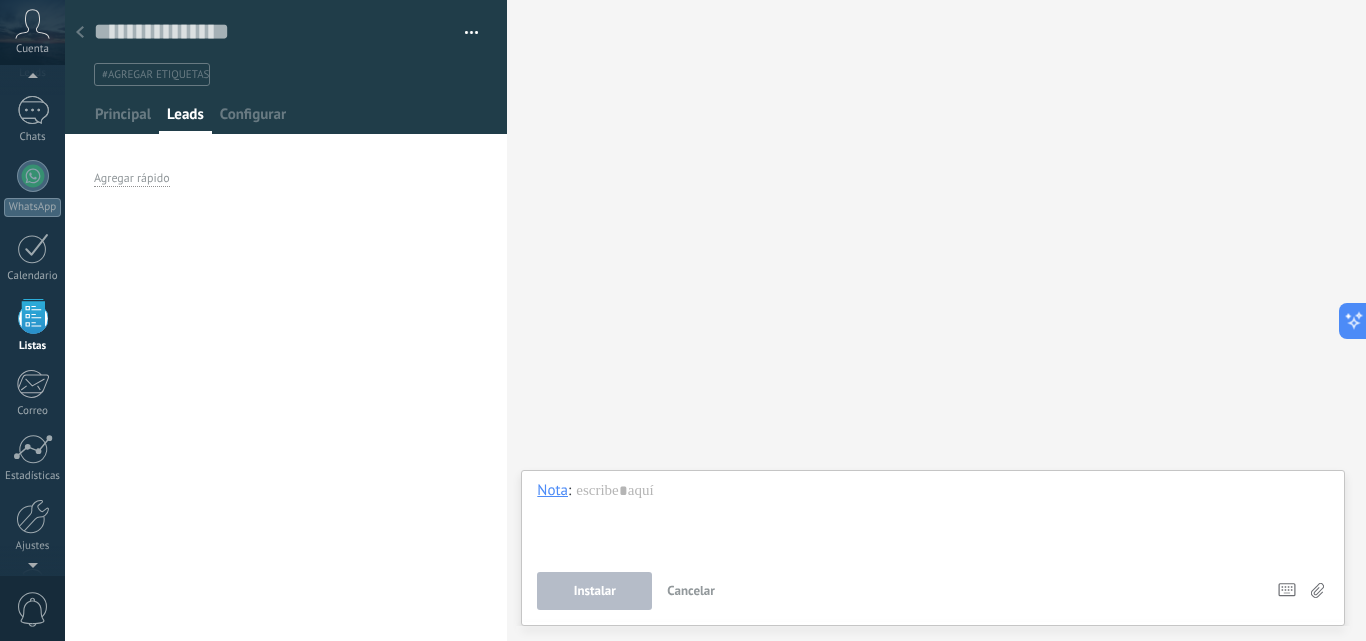 click at bounding box center (80, 32) 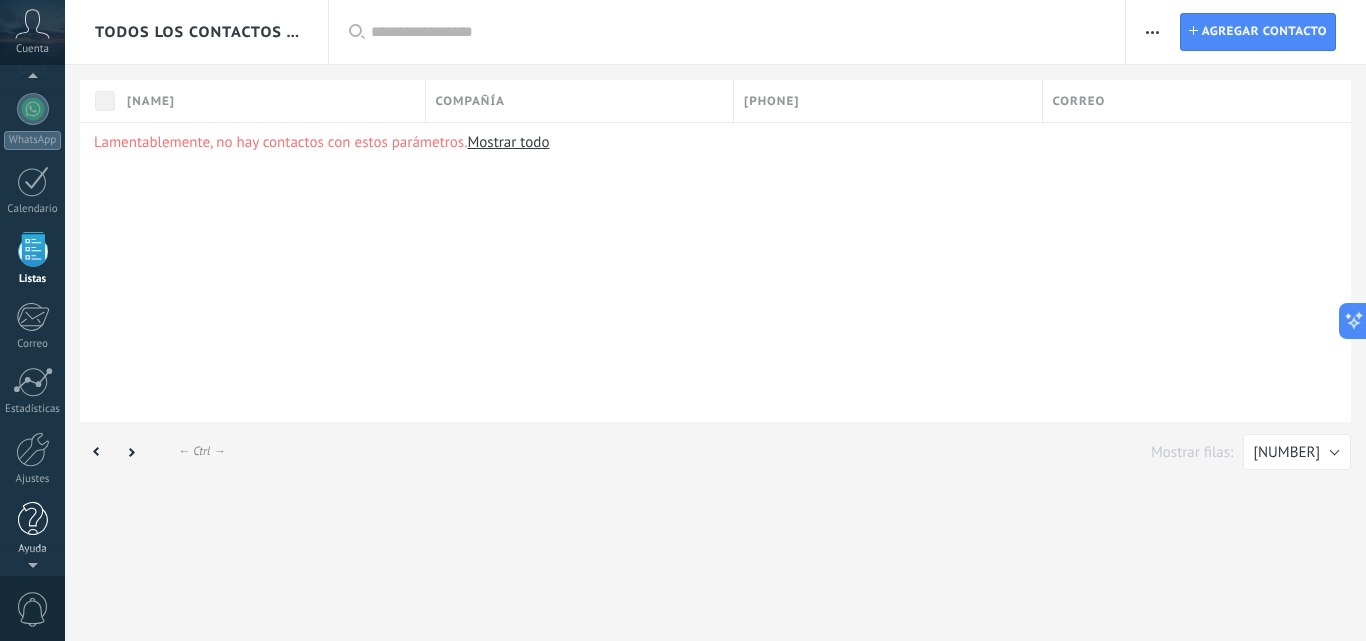 scroll, scrollTop: 0, scrollLeft: 0, axis: both 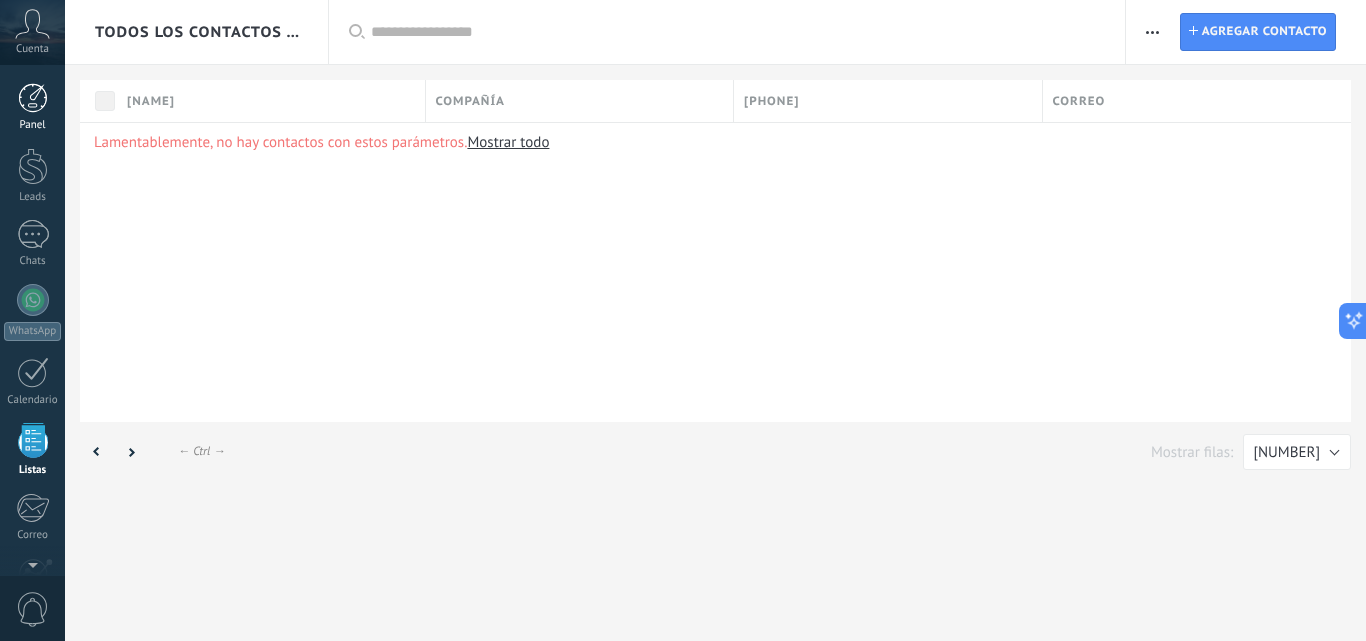 click at bounding box center (33, 98) 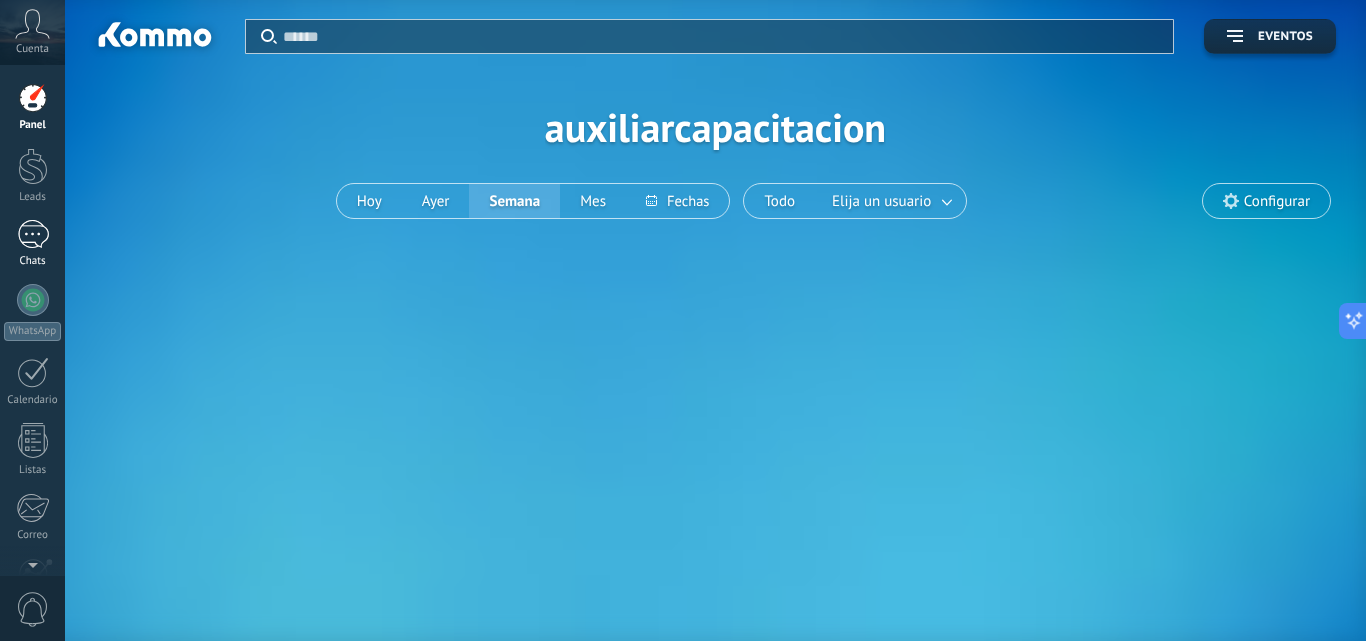 click at bounding box center (33, 234) 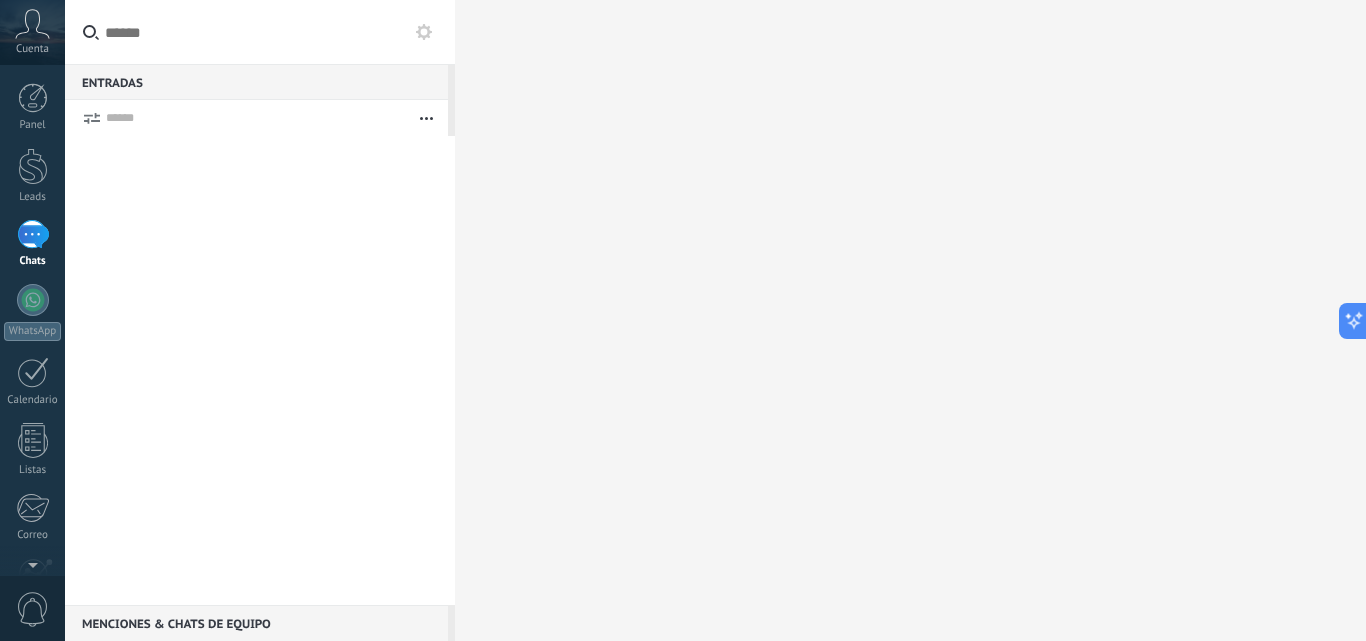 click at bounding box center [260, 32] 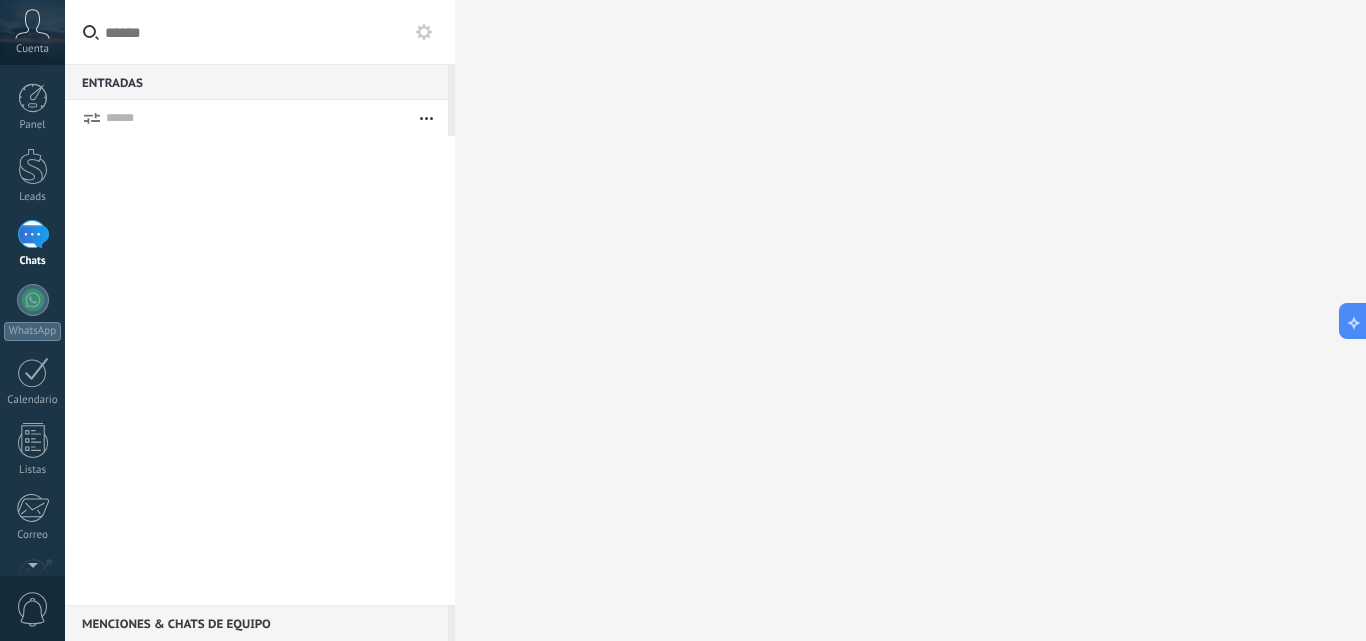 click at bounding box center (424, 32) 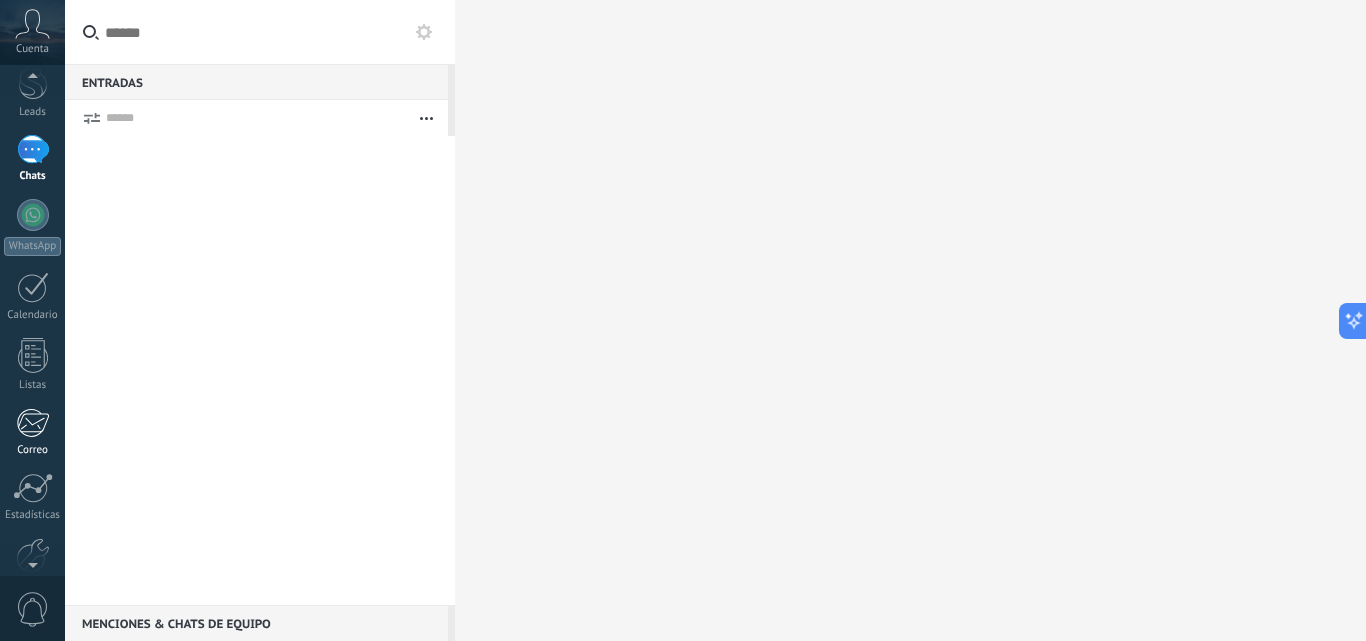 scroll, scrollTop: 0, scrollLeft: 0, axis: both 